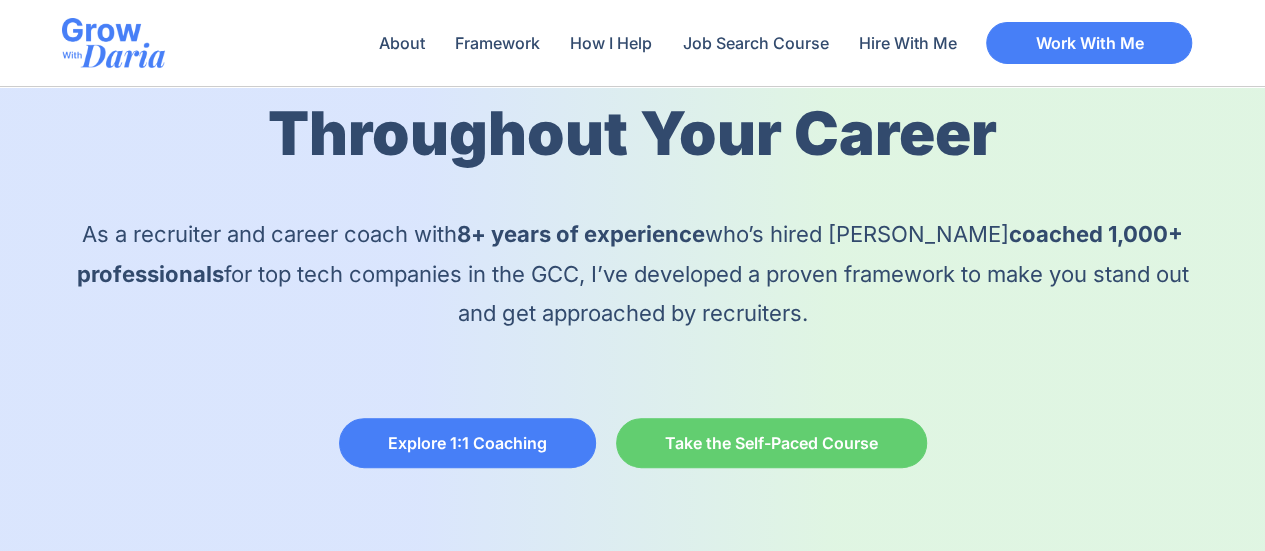 scroll, scrollTop: 200, scrollLeft: 0, axis: vertical 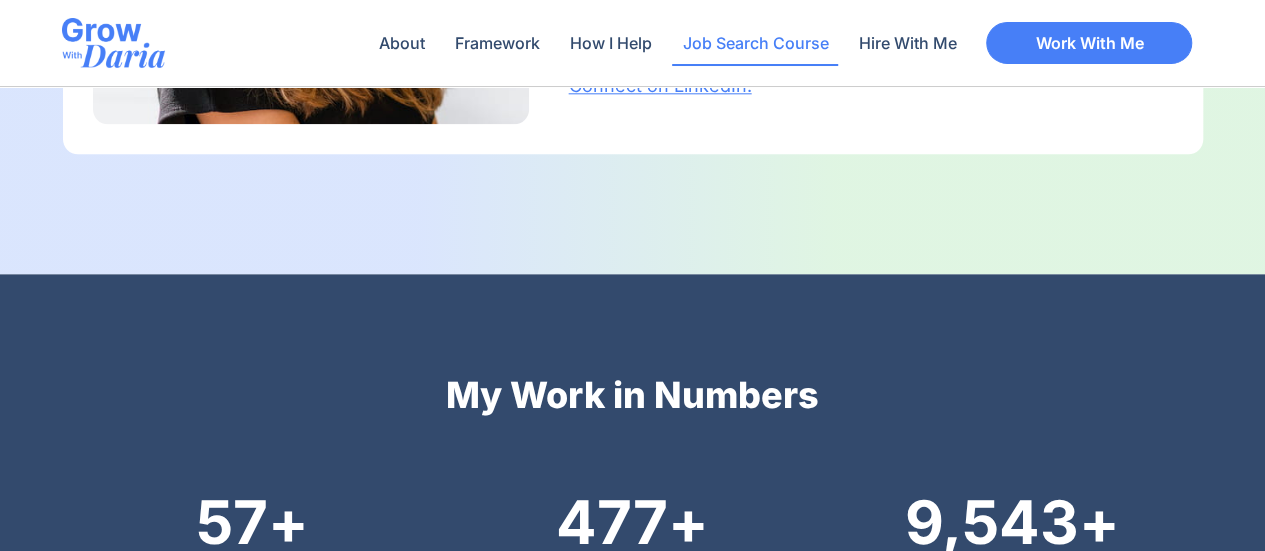 click on "Job Search Course" 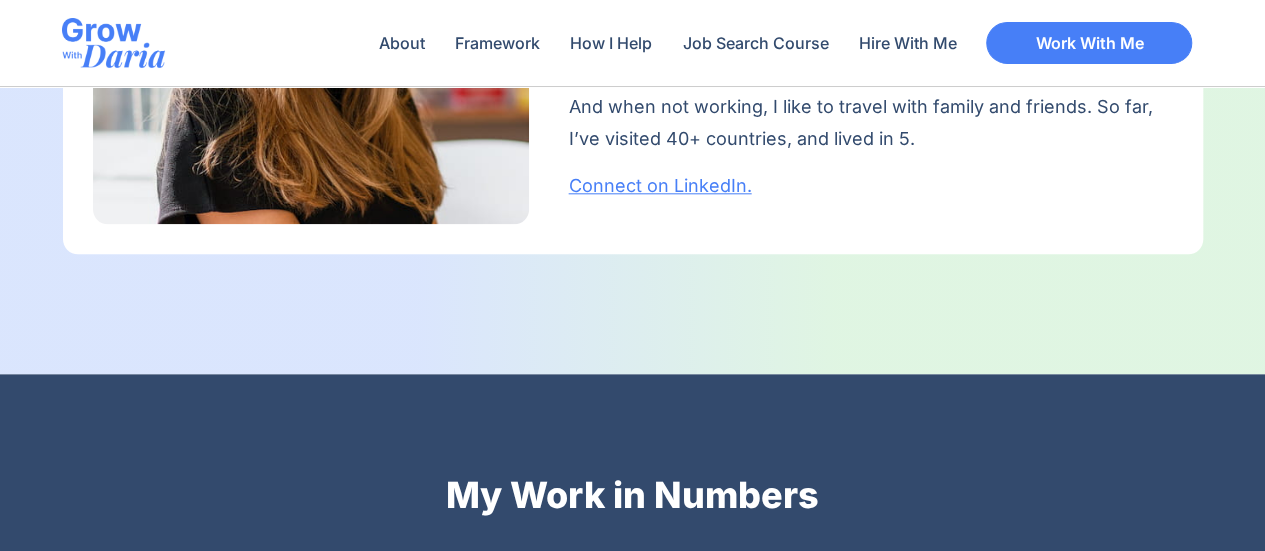 scroll, scrollTop: 600, scrollLeft: 0, axis: vertical 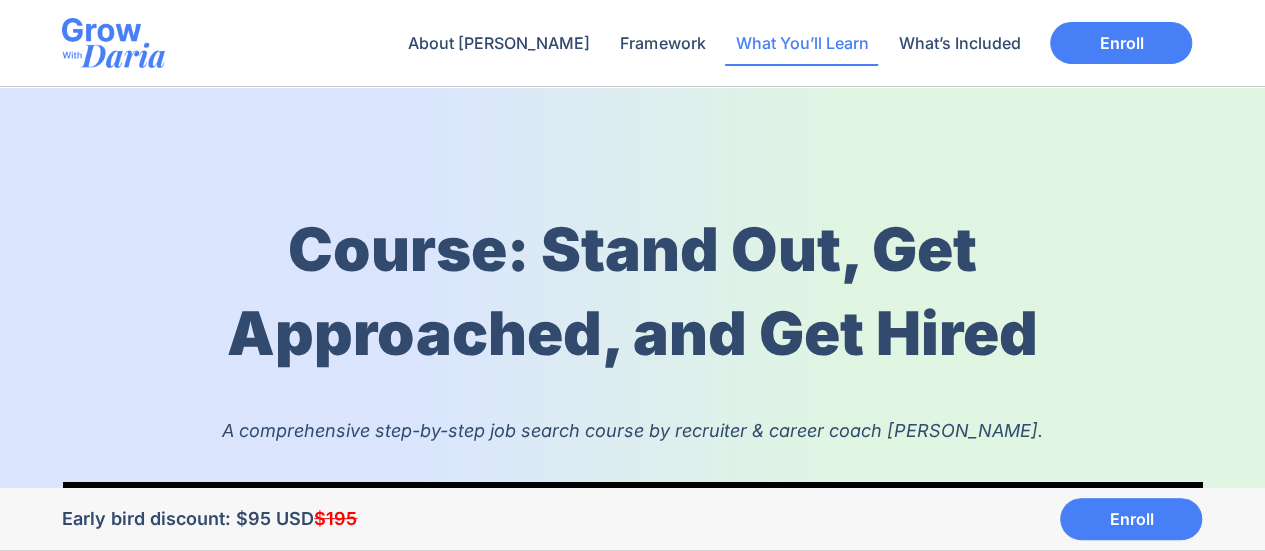 click on "What You’ll Learn" 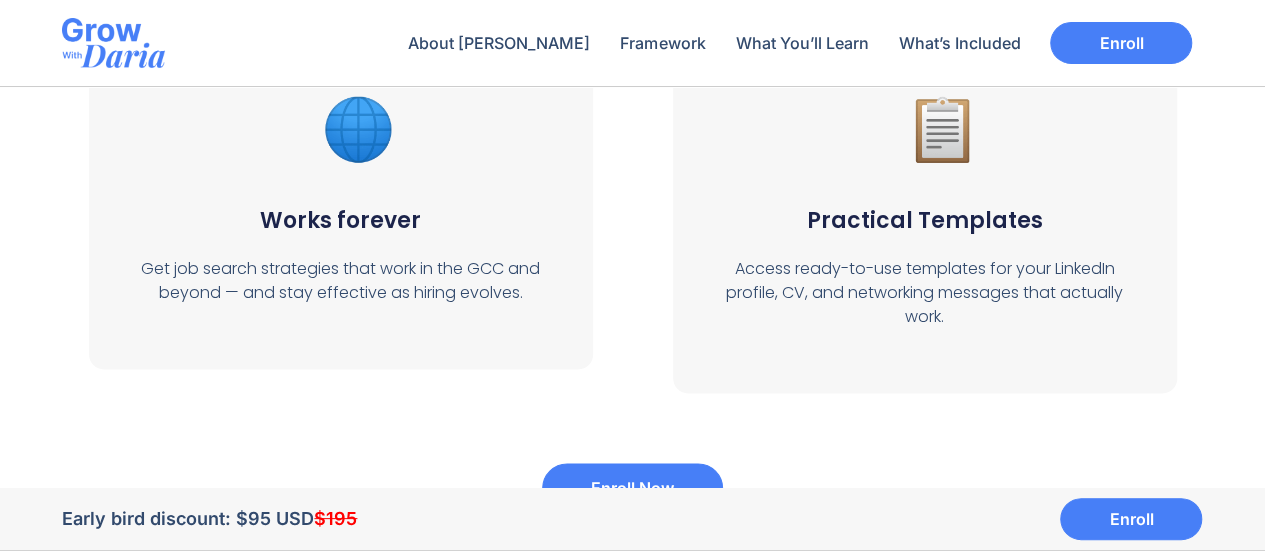 scroll, scrollTop: 8720, scrollLeft: 0, axis: vertical 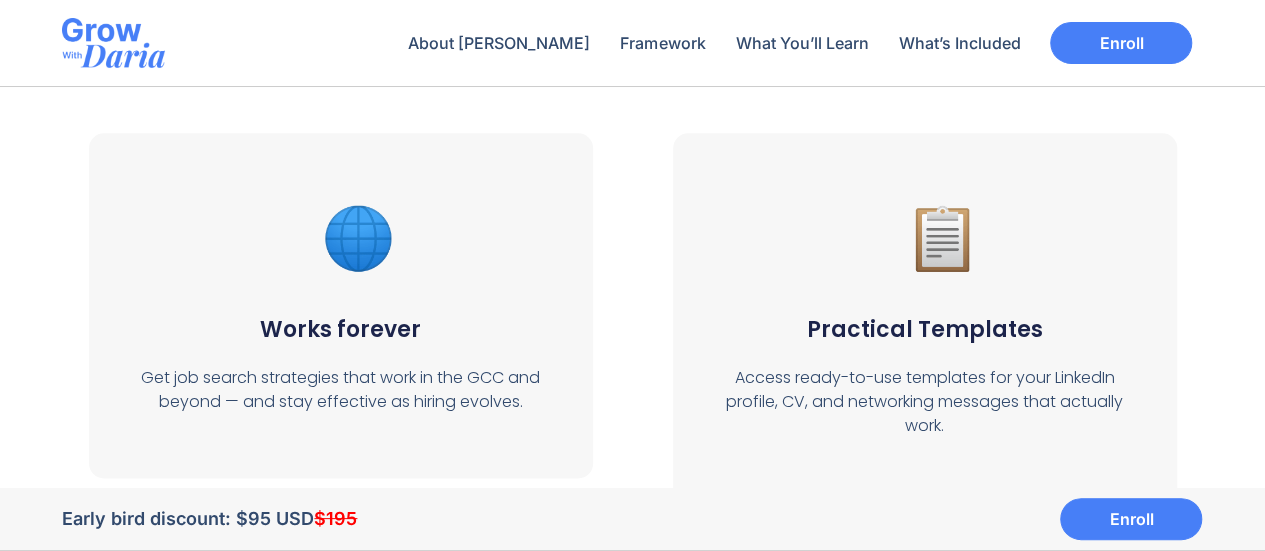 click on "Practical Templates" at bounding box center [925, 329] 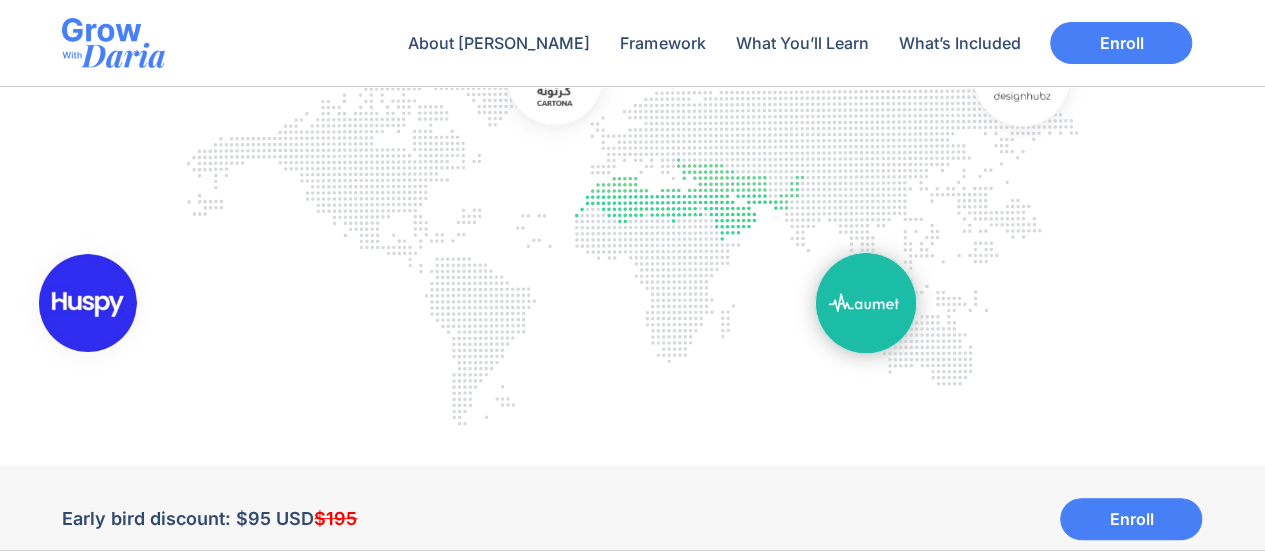 scroll, scrollTop: 2684, scrollLeft: 0, axis: vertical 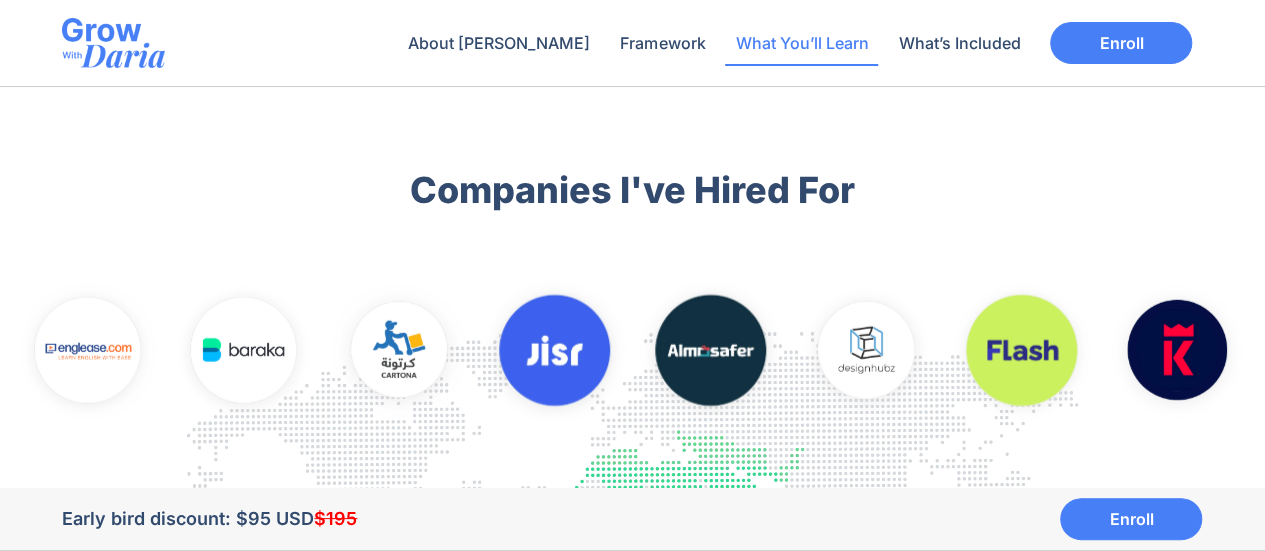 click on "What You’ll Learn" 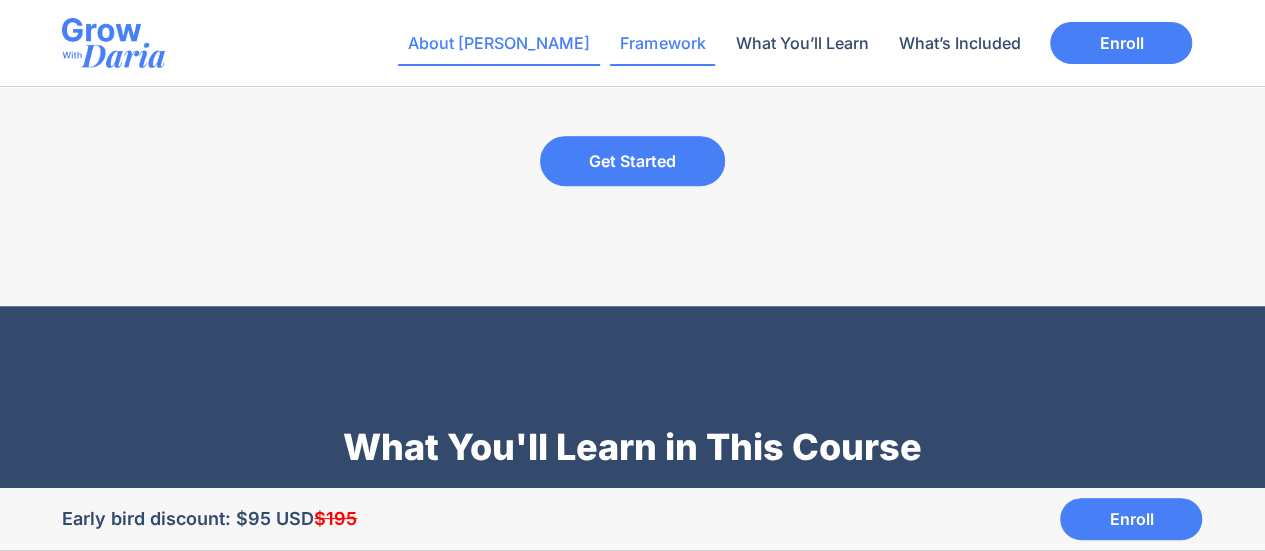 click on "About Daria" 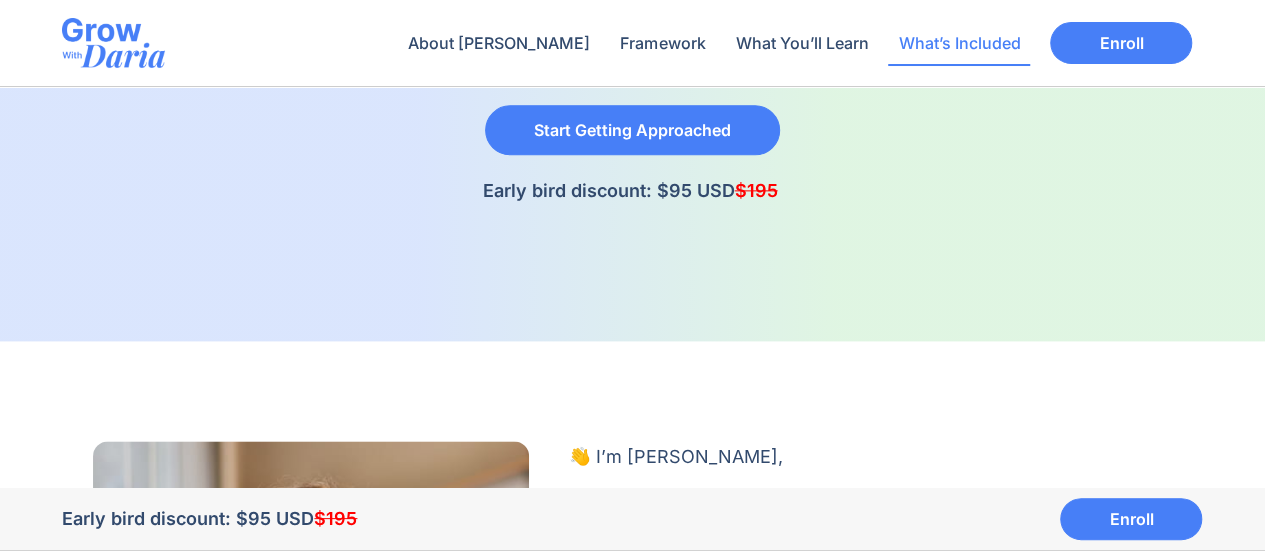 click on "What’s Included" 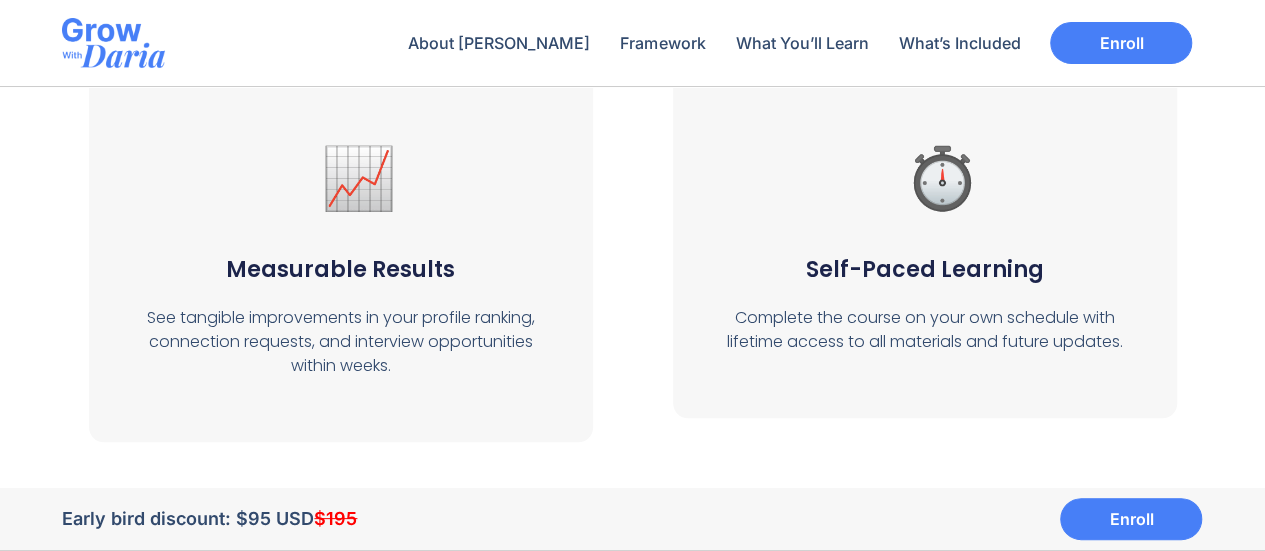 scroll, scrollTop: 8491, scrollLeft: 0, axis: vertical 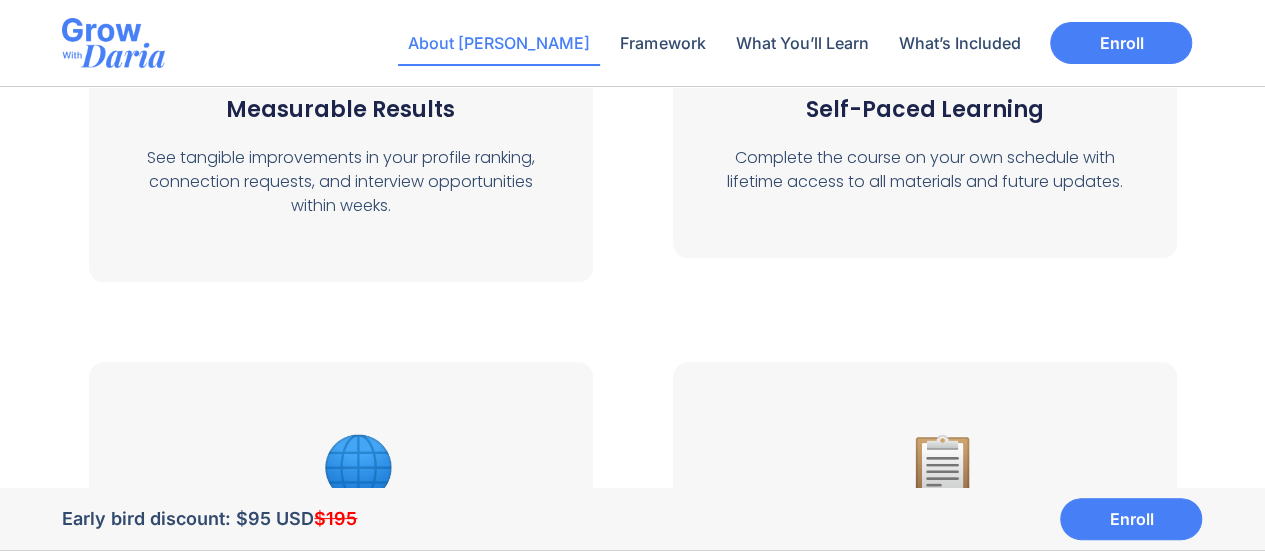 click on "About Daria" 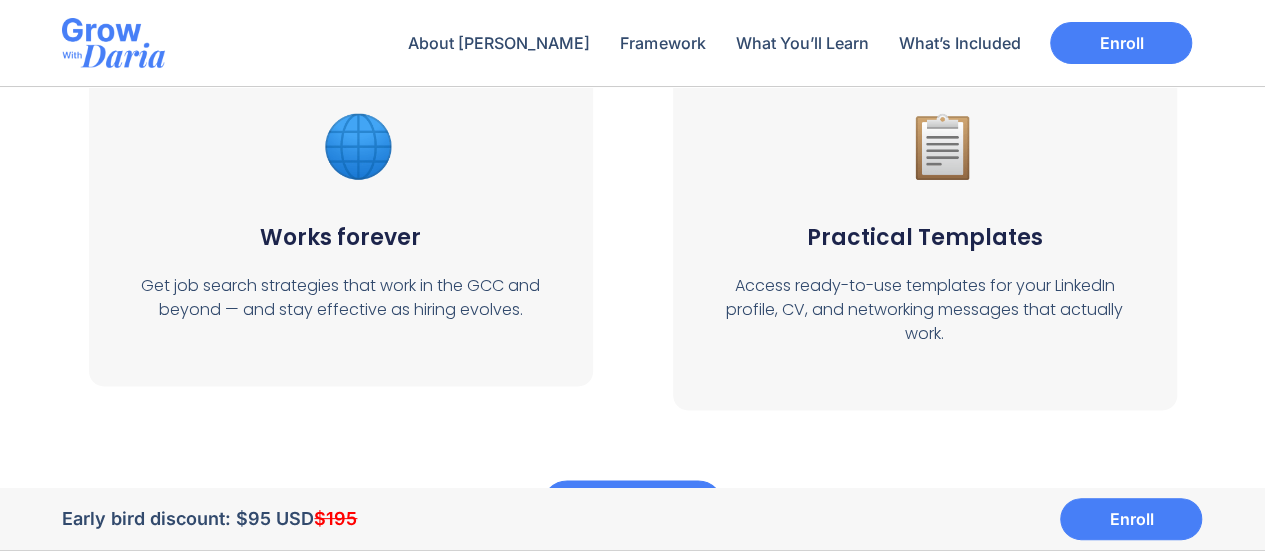 scroll, scrollTop: 9084, scrollLeft: 0, axis: vertical 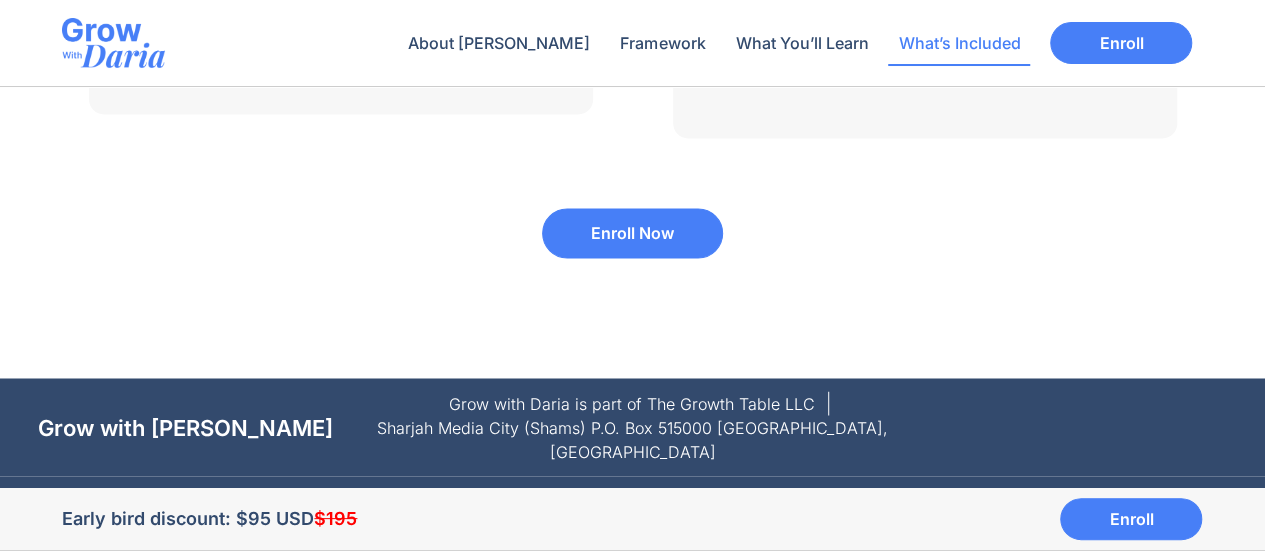 click on "What’s Included" 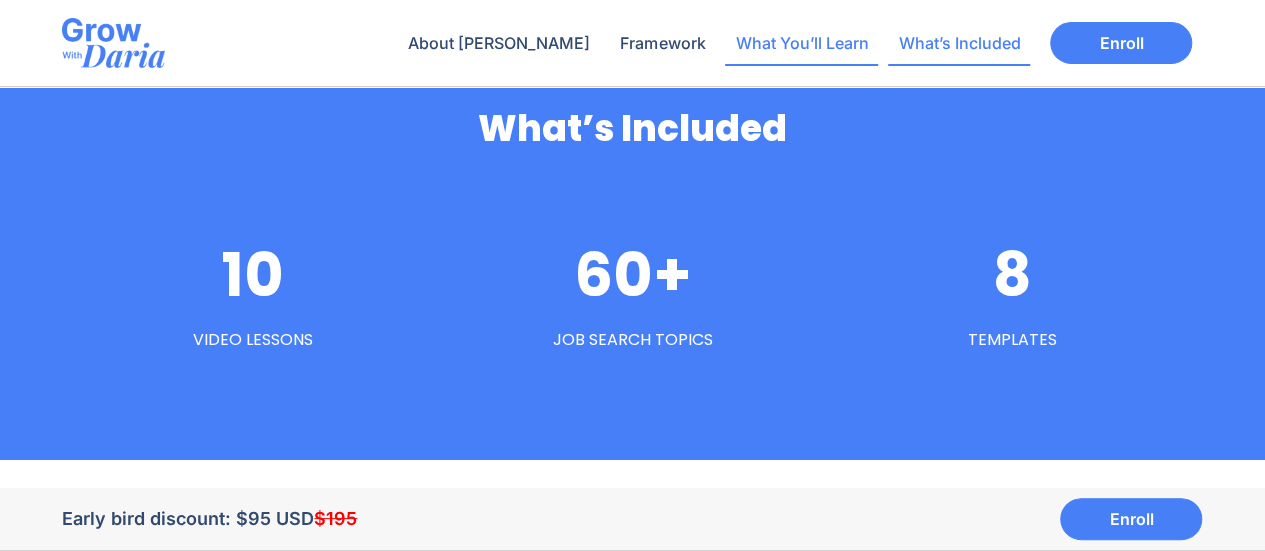 click on "What You’ll Learn" 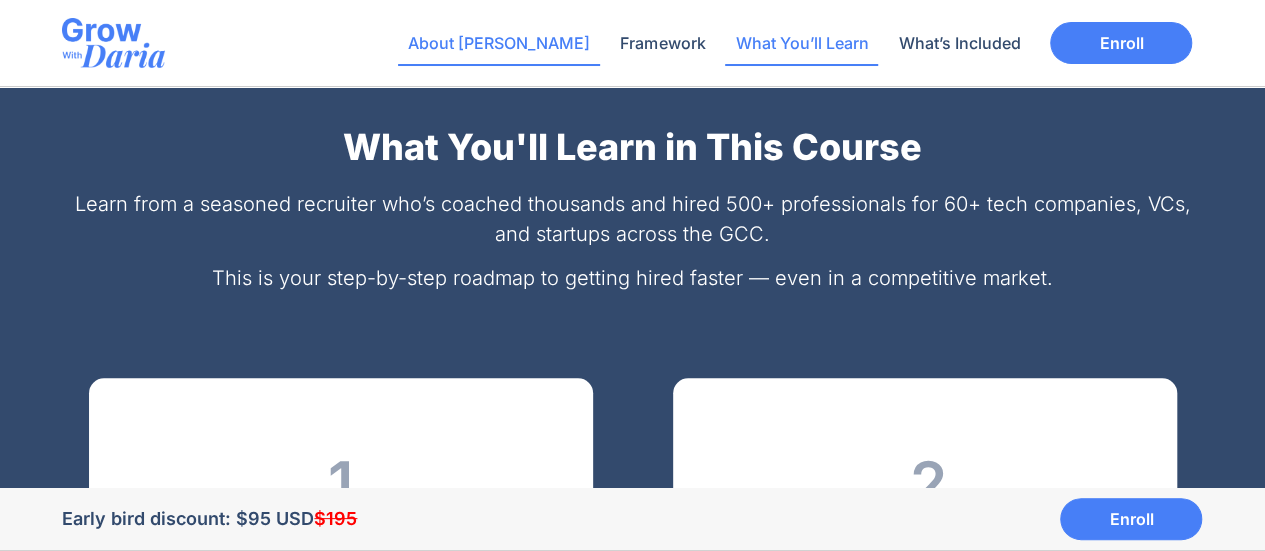 click on "About Daria" 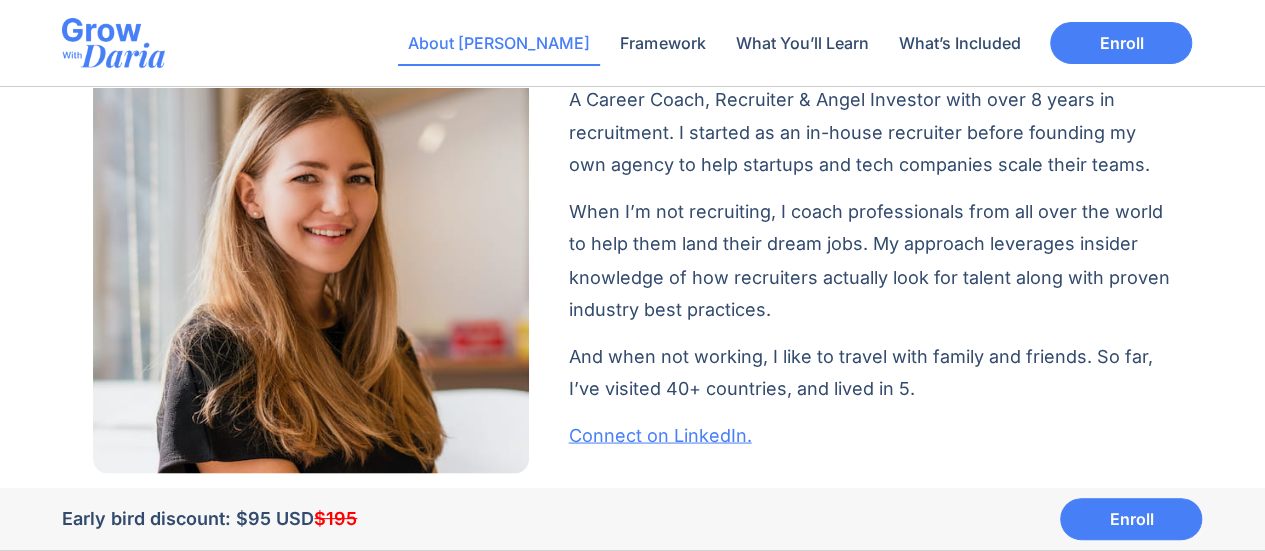 scroll, scrollTop: 1612, scrollLeft: 0, axis: vertical 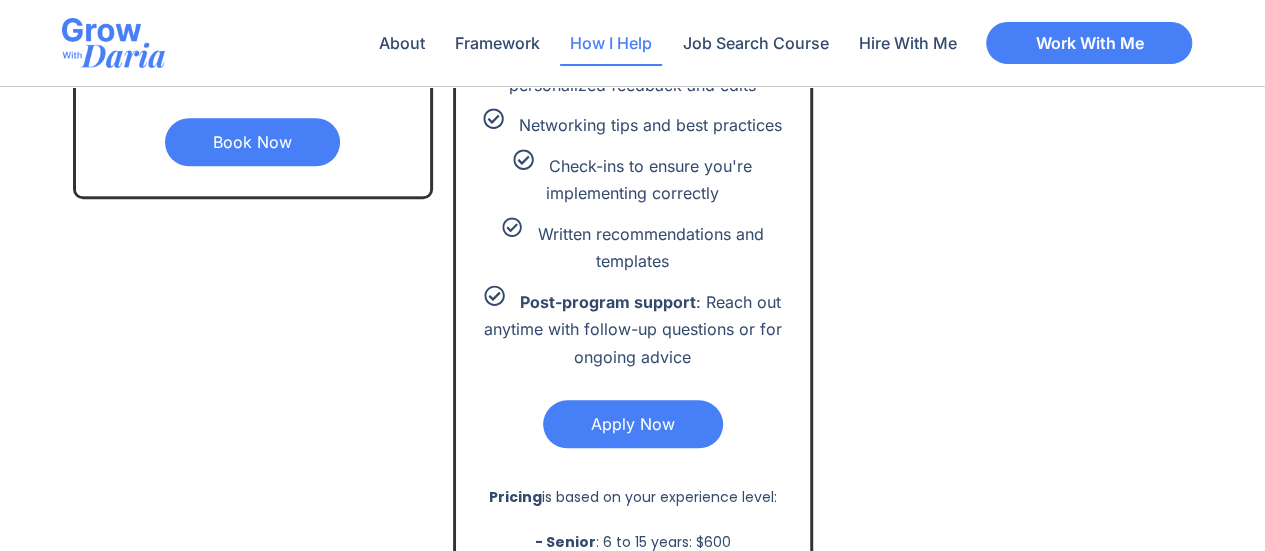 click on "Book Now" at bounding box center [252, 142] 